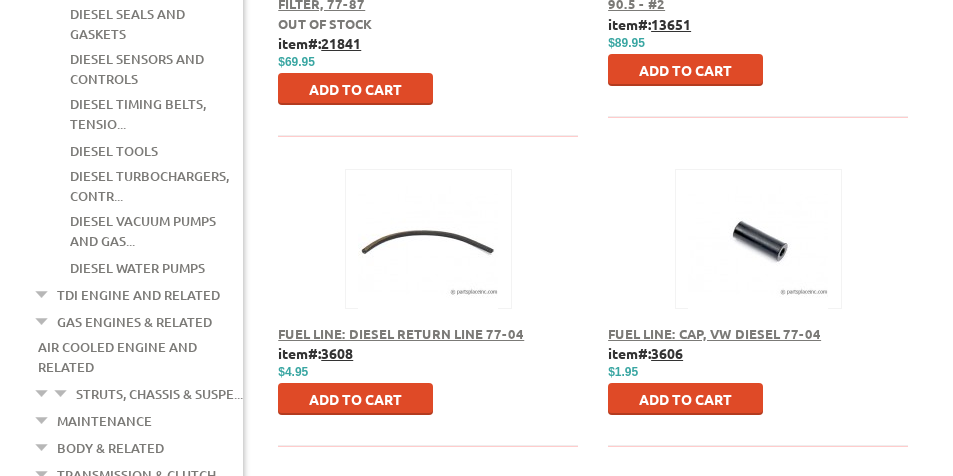 scroll, scrollTop: 1300, scrollLeft: 0, axis: vertical 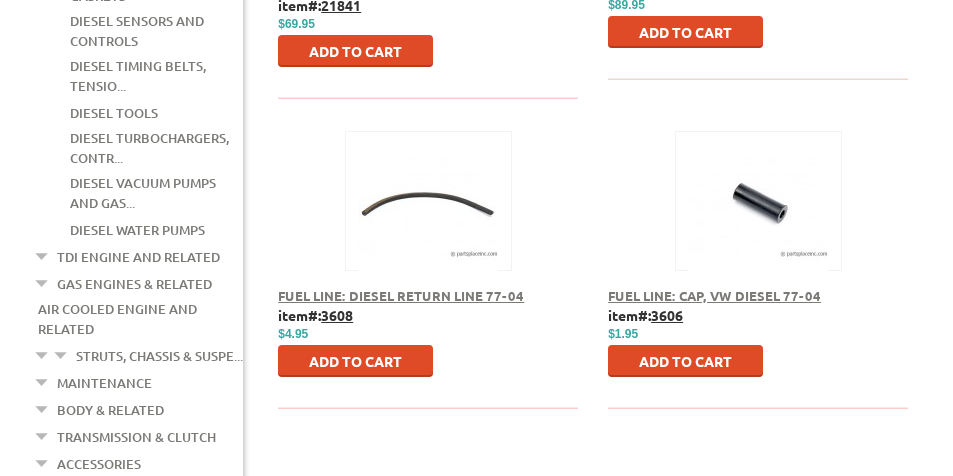 click on "Fuel Line: Diesel Return Line 77-04" at bounding box center (428, 296) 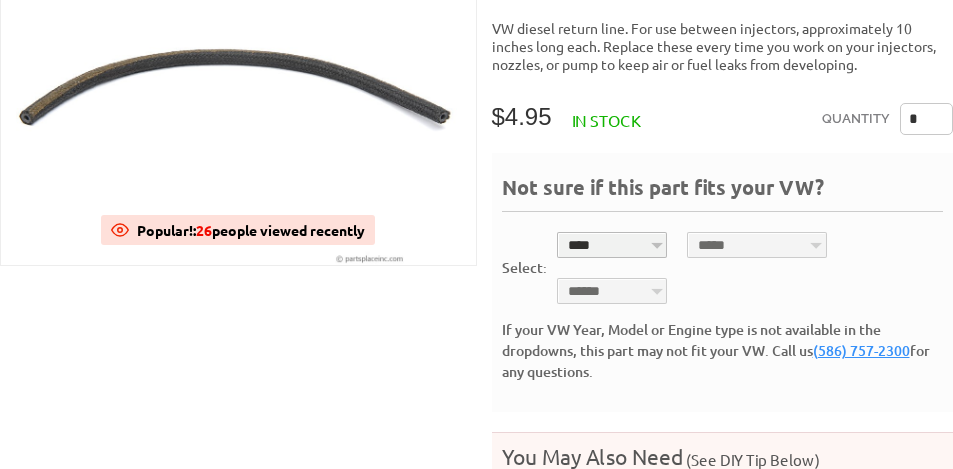 scroll, scrollTop: 400, scrollLeft: 0, axis: vertical 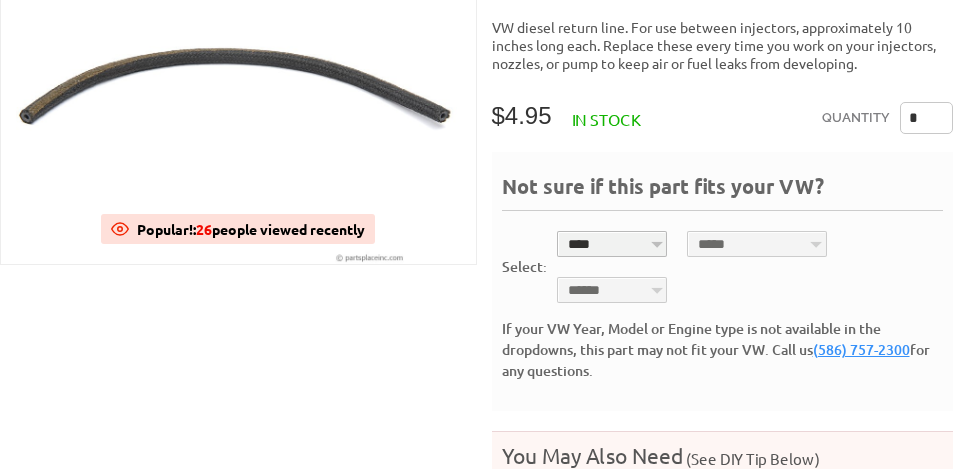 click on "**** **** **** **** **** **** **** **** **** **** **** **** **** **** **** **** **** **** **** **** **** **** **** **** **** **** **** **** ****" at bounding box center (612, 244) 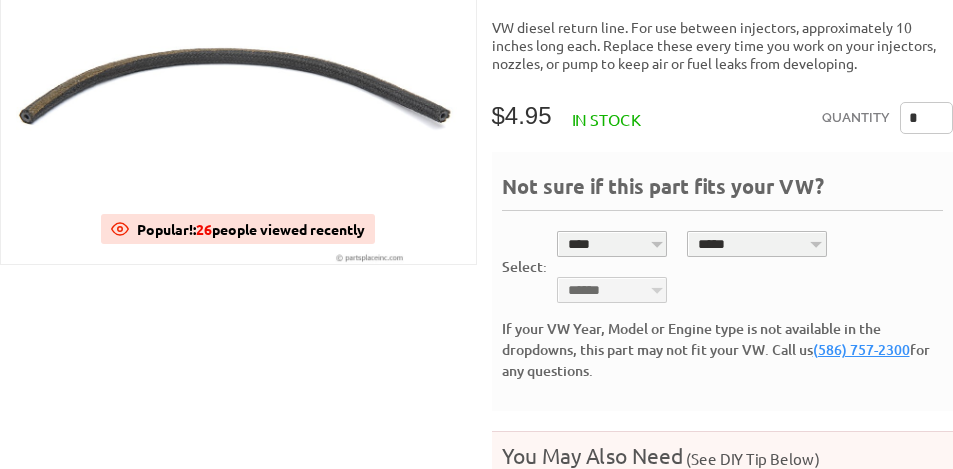 click on "**********" at bounding box center (757, 244) 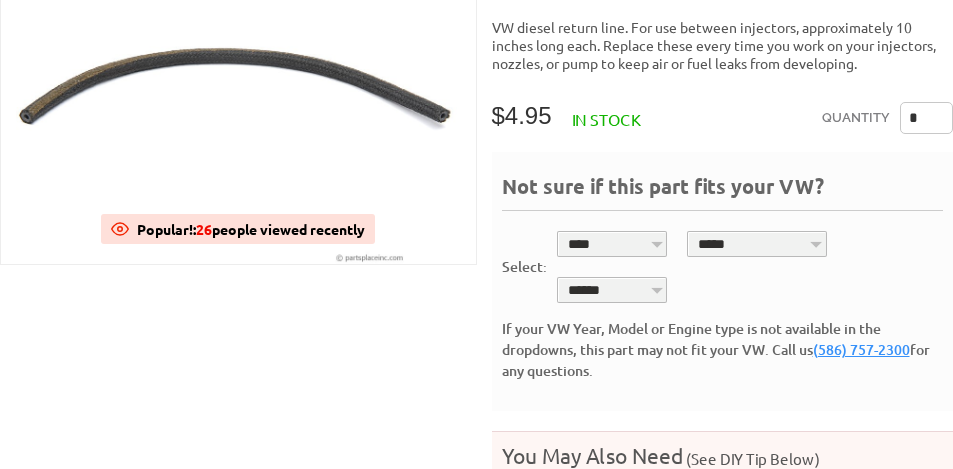 click on "****** *******" at bounding box center [612, 290] 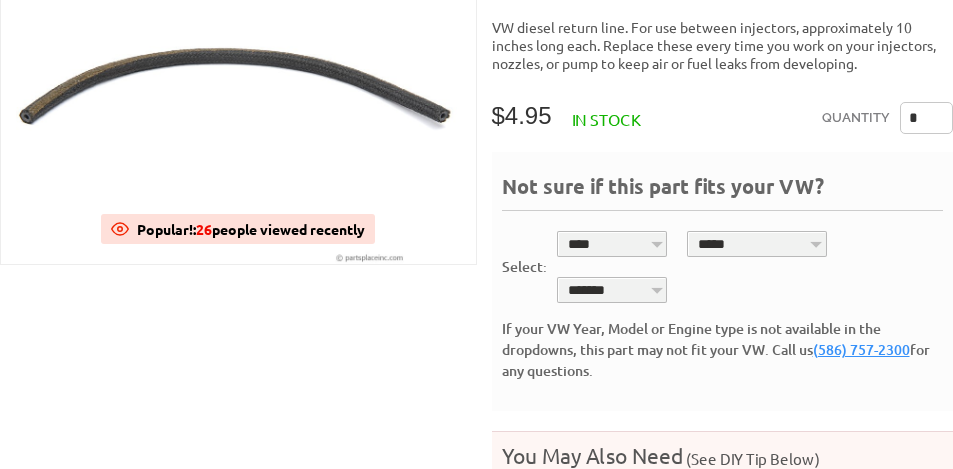 click on "****** *******" at bounding box center (612, 290) 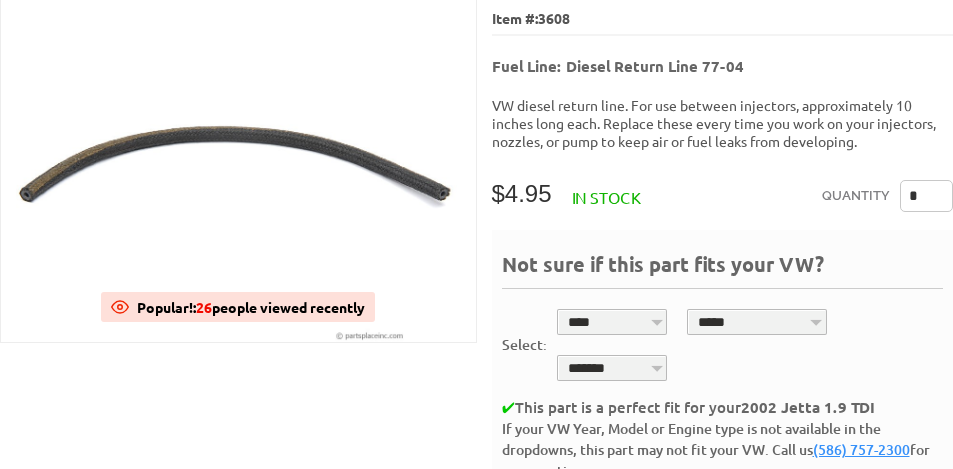 scroll, scrollTop: 300, scrollLeft: 0, axis: vertical 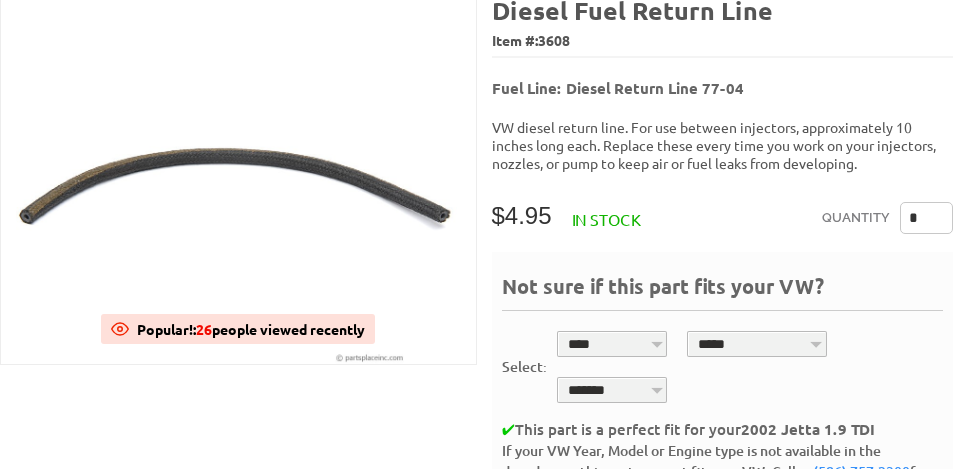 drag, startPoint x: 938, startPoint y: 210, endPoint x: 832, endPoint y: 198, distance: 106.677086 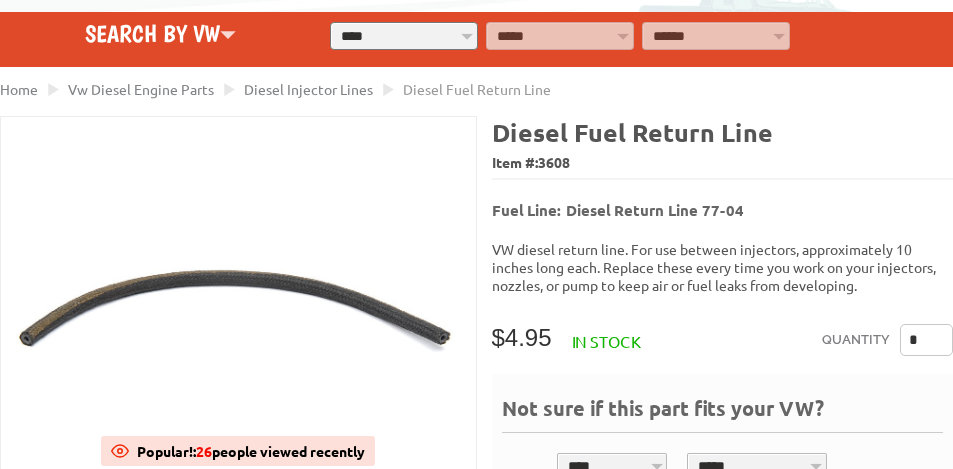 scroll, scrollTop: 283, scrollLeft: 0, axis: vertical 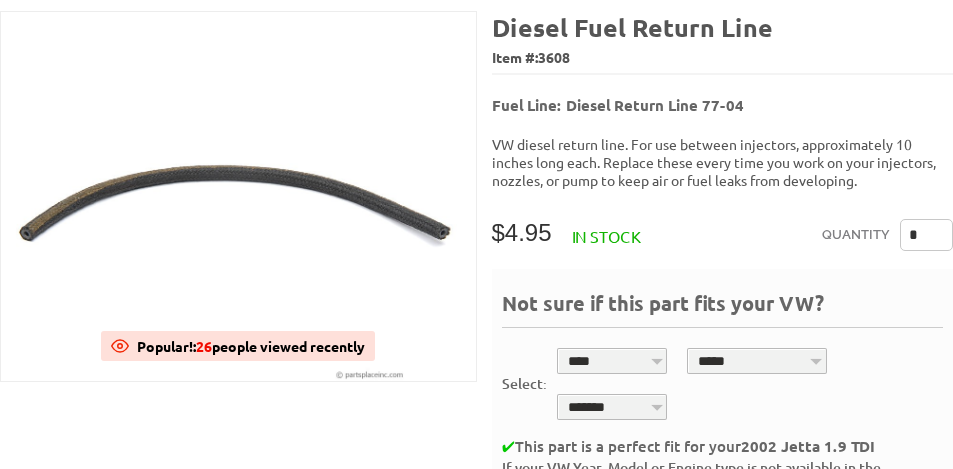 click on "Quantity
*" at bounding box center [887, 239] 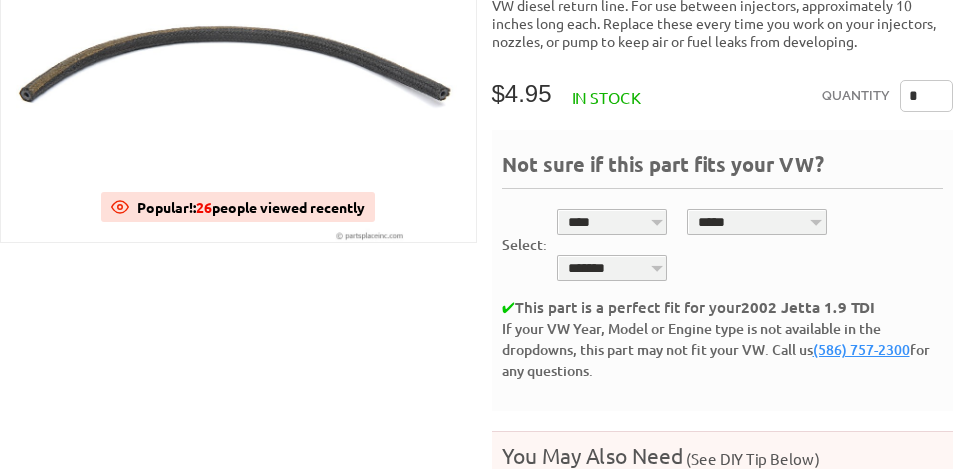 scroll, scrollTop: 433, scrollLeft: 0, axis: vertical 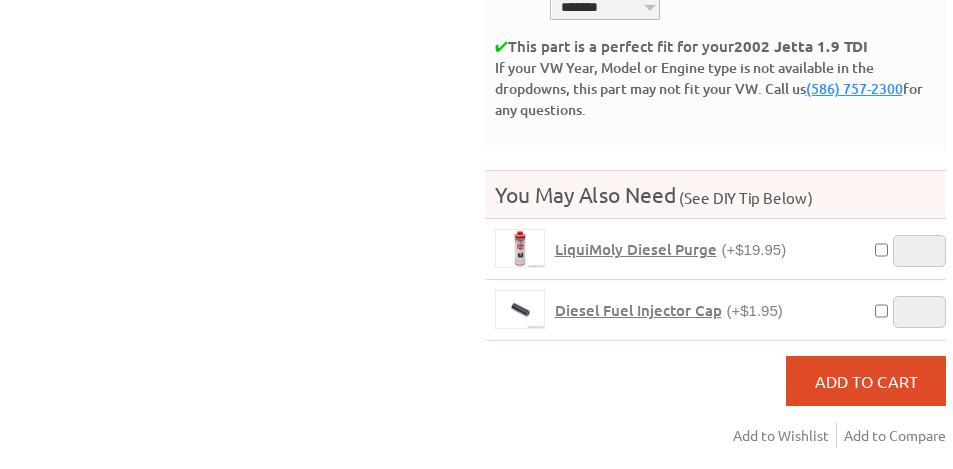 type on "*" 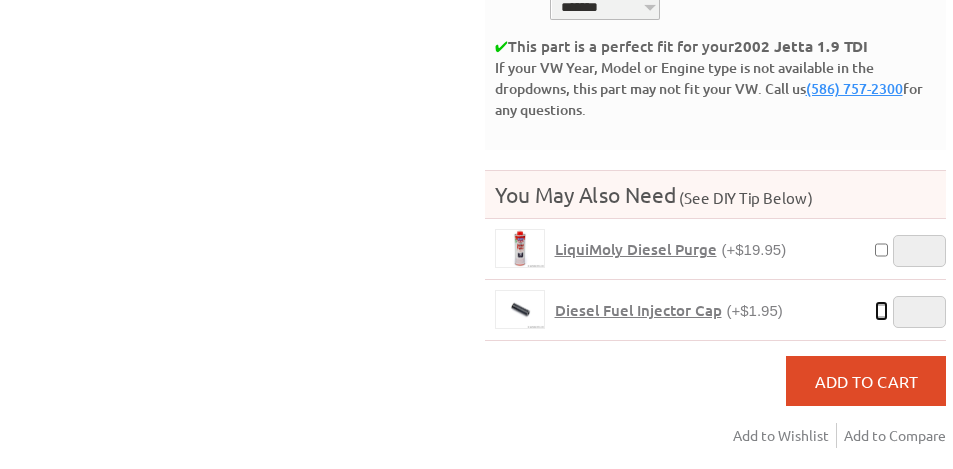 type on "*" 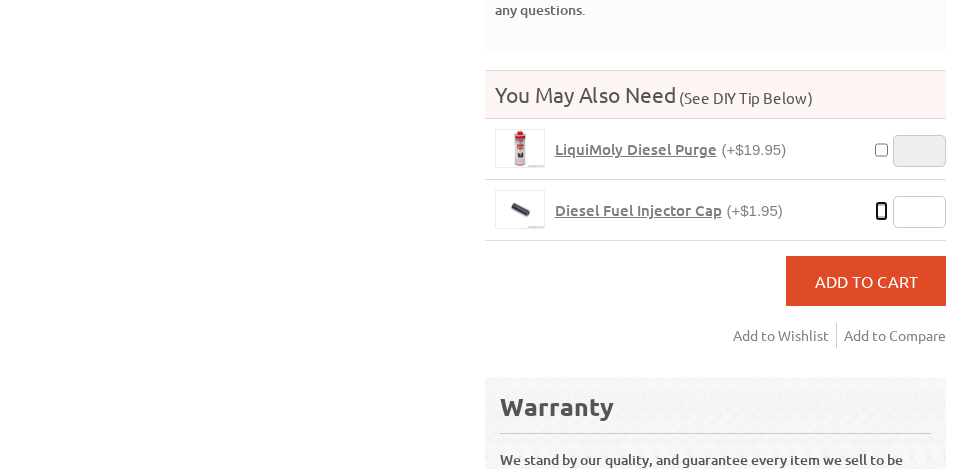scroll, scrollTop: 833, scrollLeft: 7, axis: both 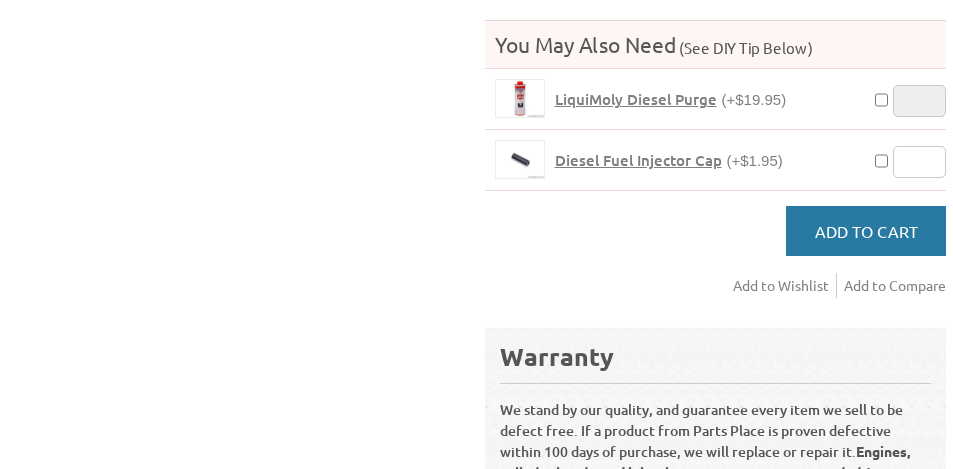 click on "Add to Cart" at bounding box center [866, 231] 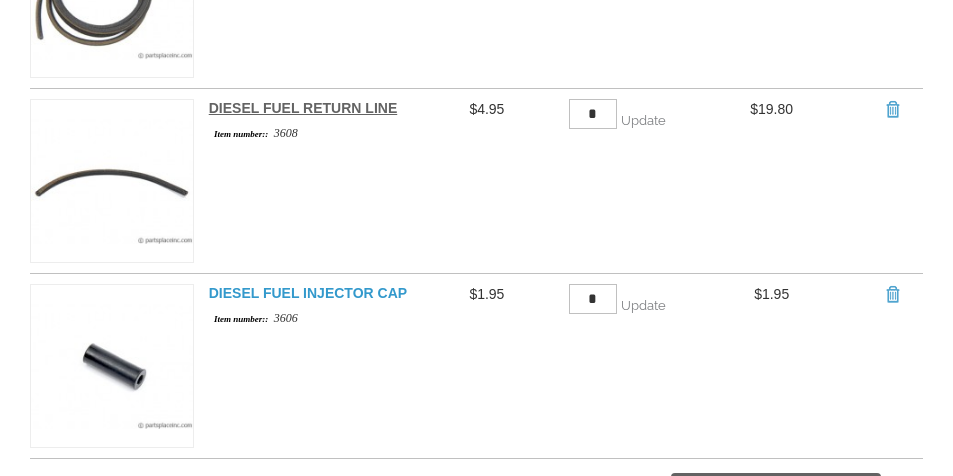 scroll, scrollTop: 400, scrollLeft: 0, axis: vertical 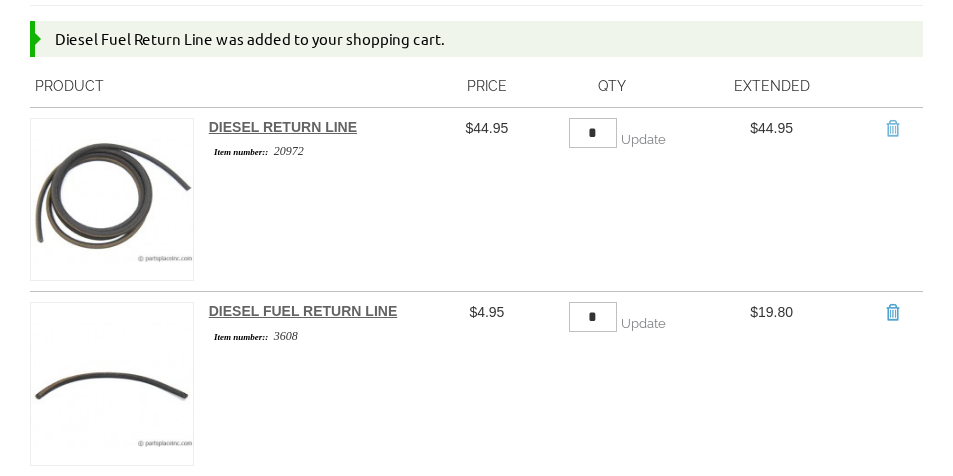 click on "Remove Item" at bounding box center (892, 128) 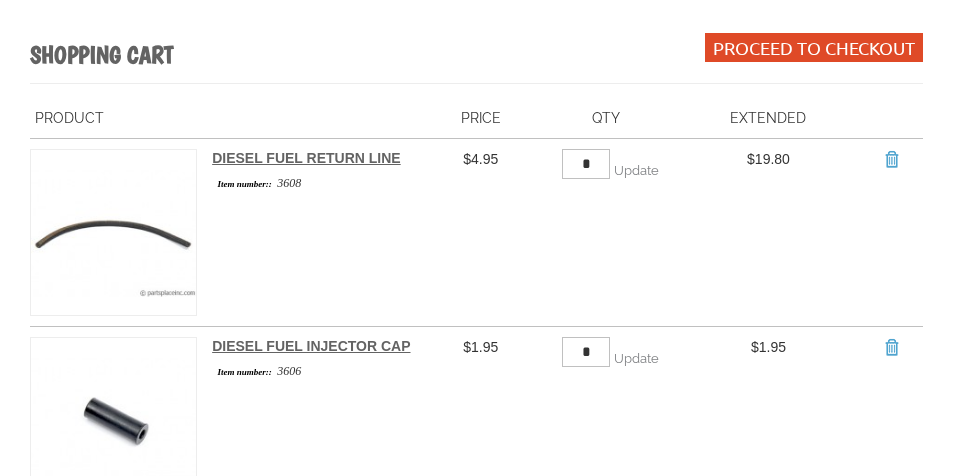 scroll, scrollTop: 300, scrollLeft: 0, axis: vertical 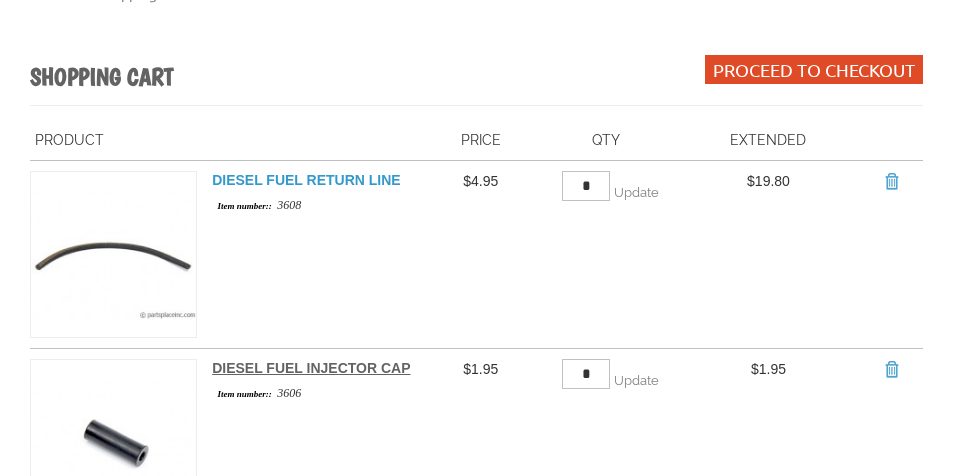click on "Diesel Fuel Return Line" at bounding box center (306, 180) 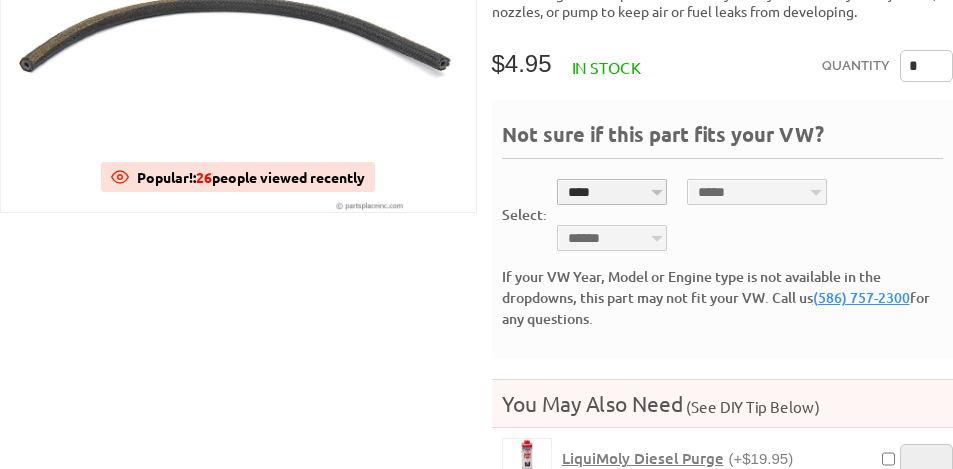 scroll, scrollTop: 400, scrollLeft: 0, axis: vertical 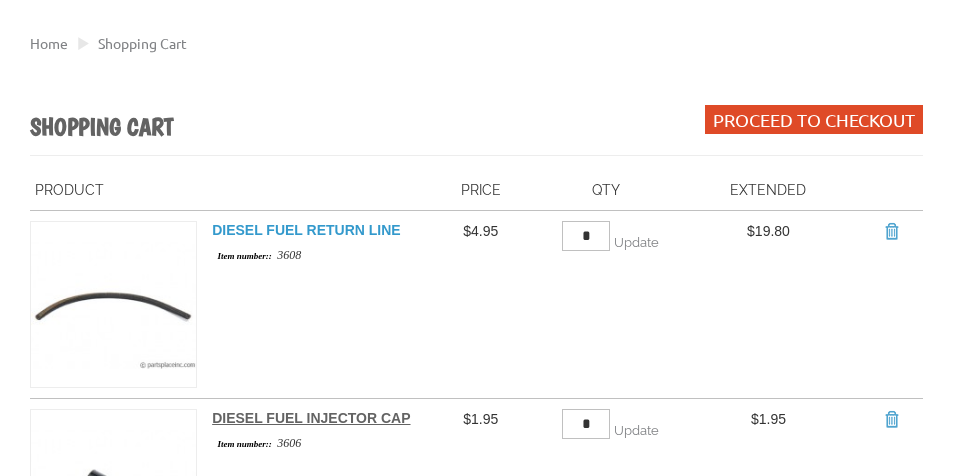 click on "Diesel Fuel Return Line" at bounding box center [306, 230] 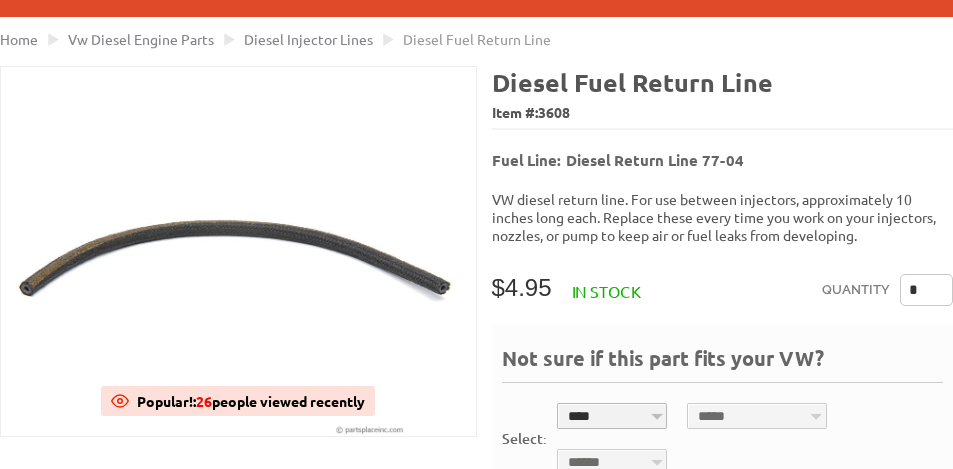 scroll, scrollTop: 200, scrollLeft: 0, axis: vertical 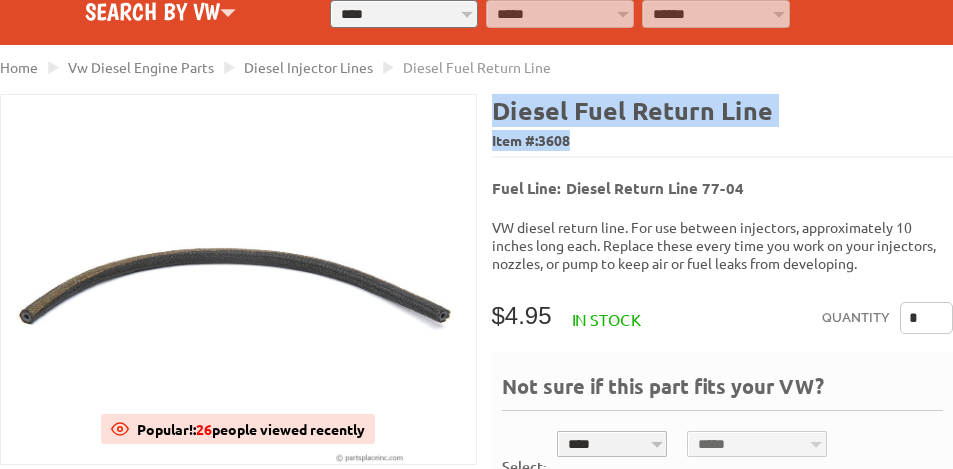 drag, startPoint x: 493, startPoint y: 105, endPoint x: 611, endPoint y: 140, distance: 123.081276 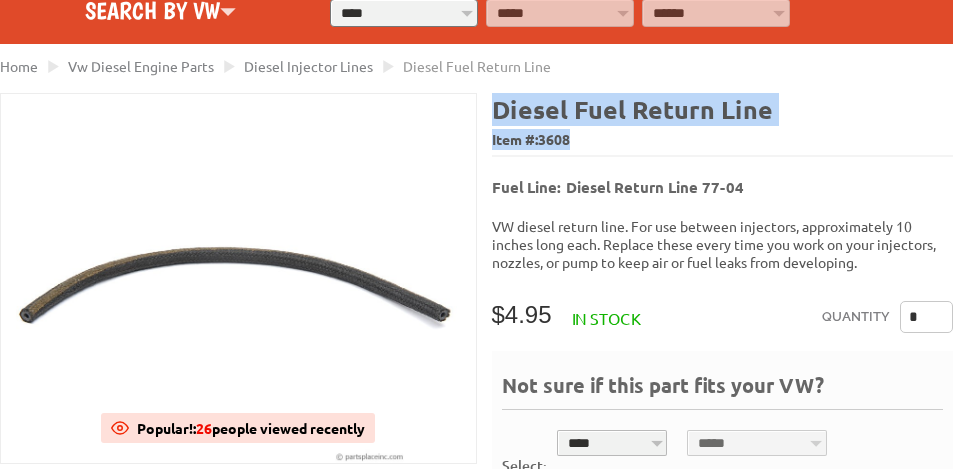 scroll, scrollTop: 200, scrollLeft: 0, axis: vertical 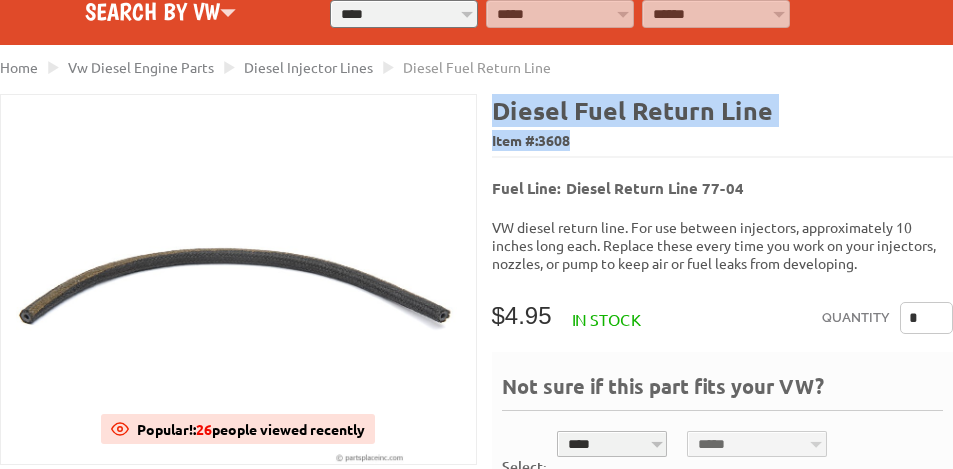 copy on "Diesel Fuel Return Line
Item #:                         3608" 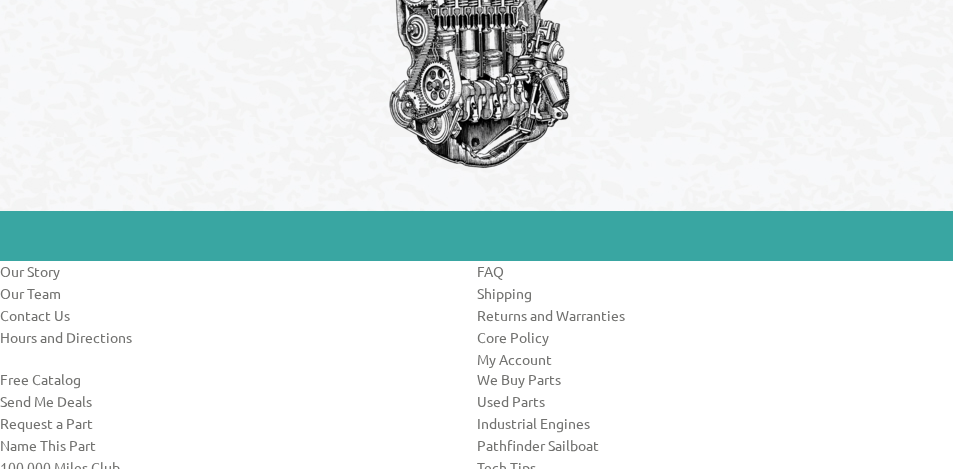 scroll, scrollTop: 2050, scrollLeft: 0, axis: vertical 